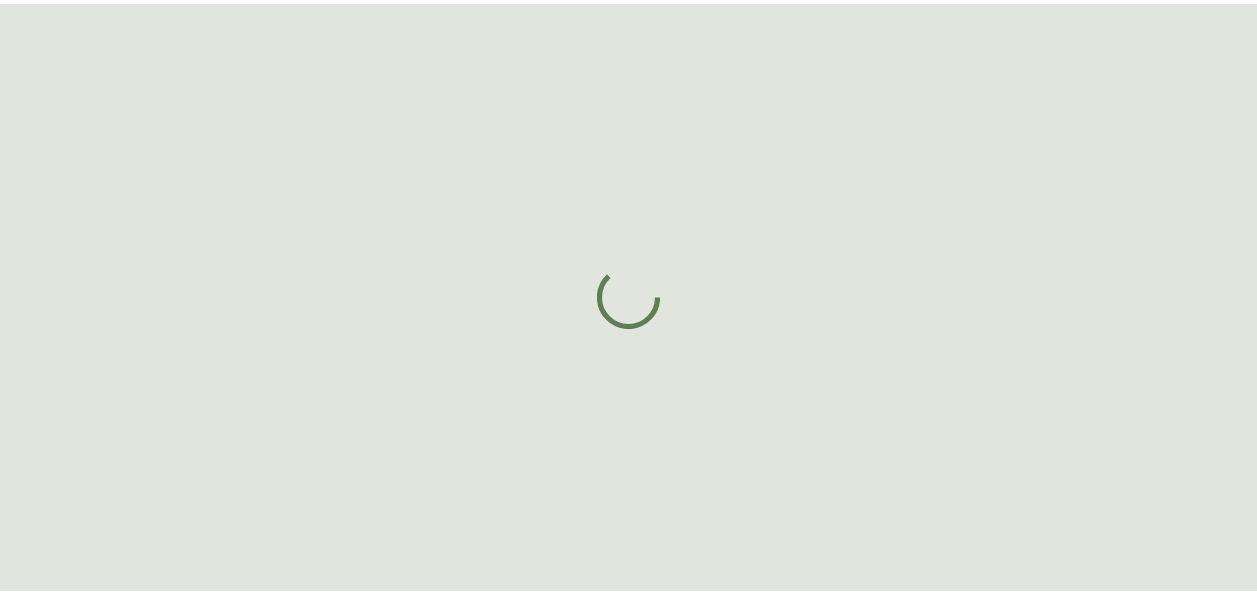 scroll, scrollTop: 0, scrollLeft: 0, axis: both 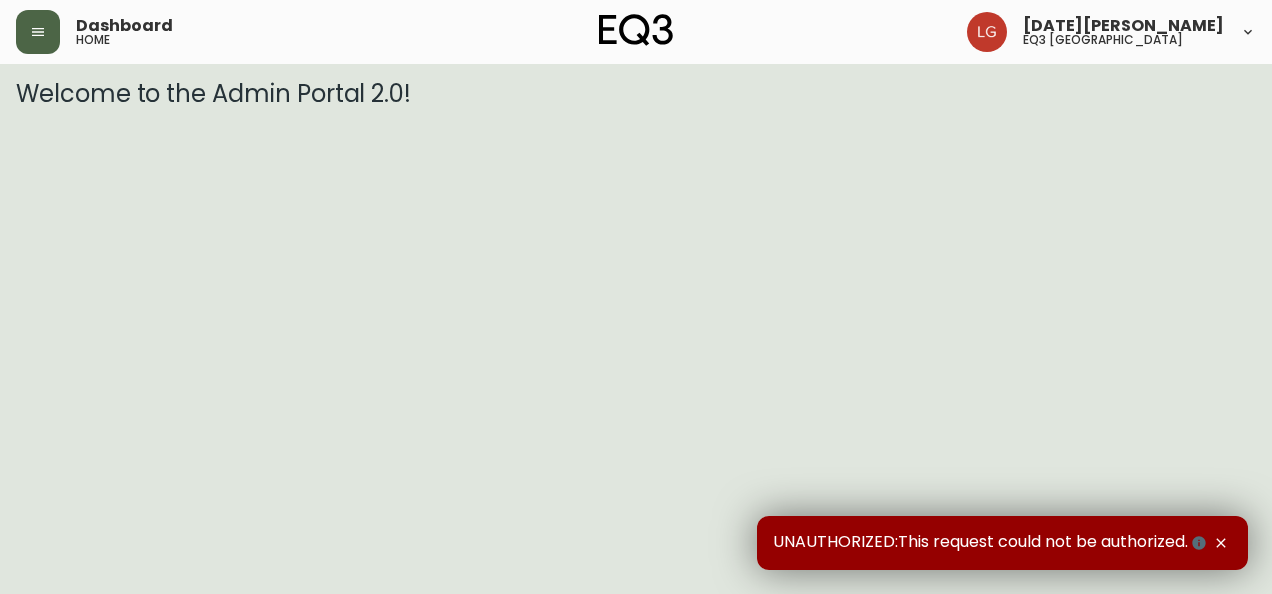 click 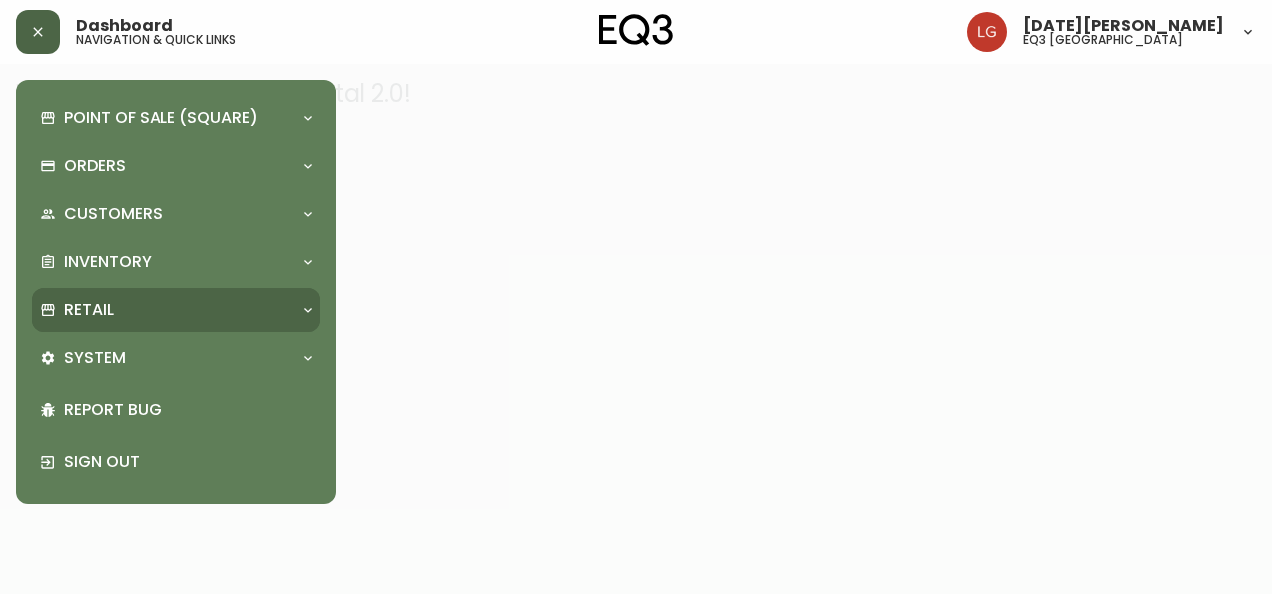 click on "Retail" at bounding box center (166, 310) 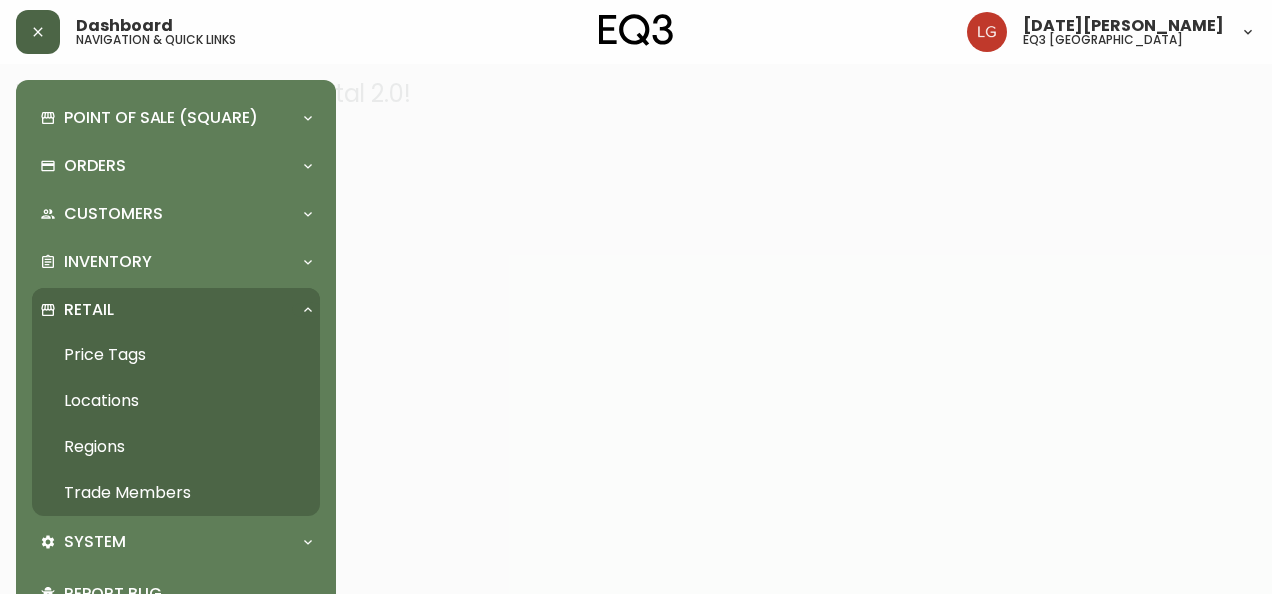 click on "Trade Members" at bounding box center (176, 493) 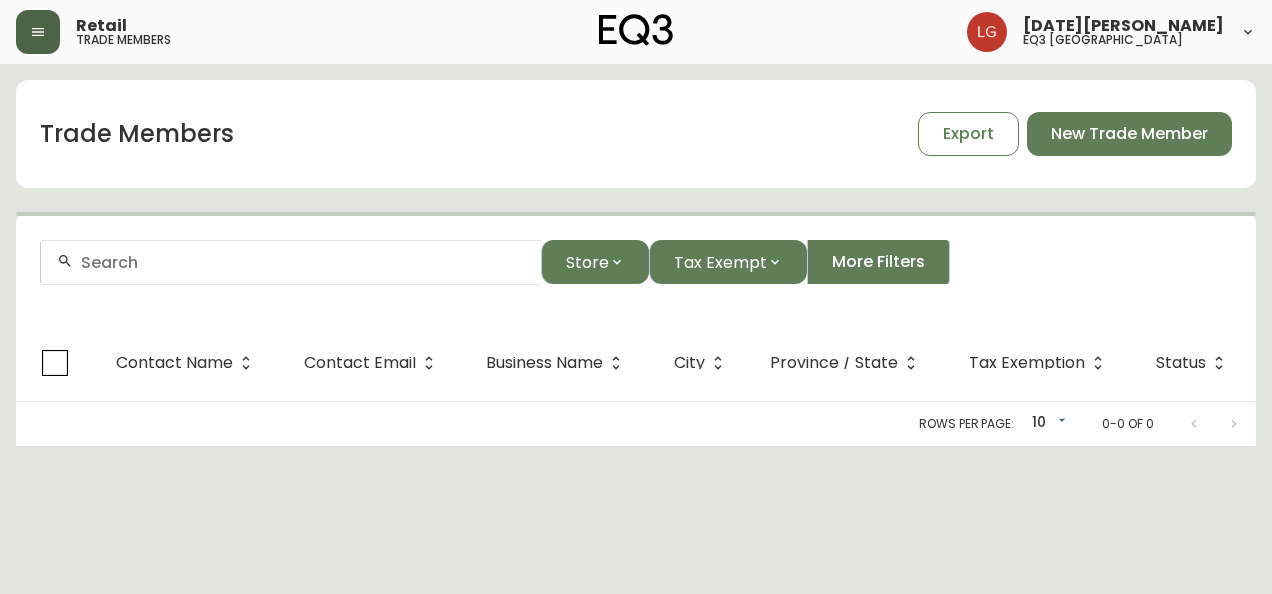 click at bounding box center (303, 262) 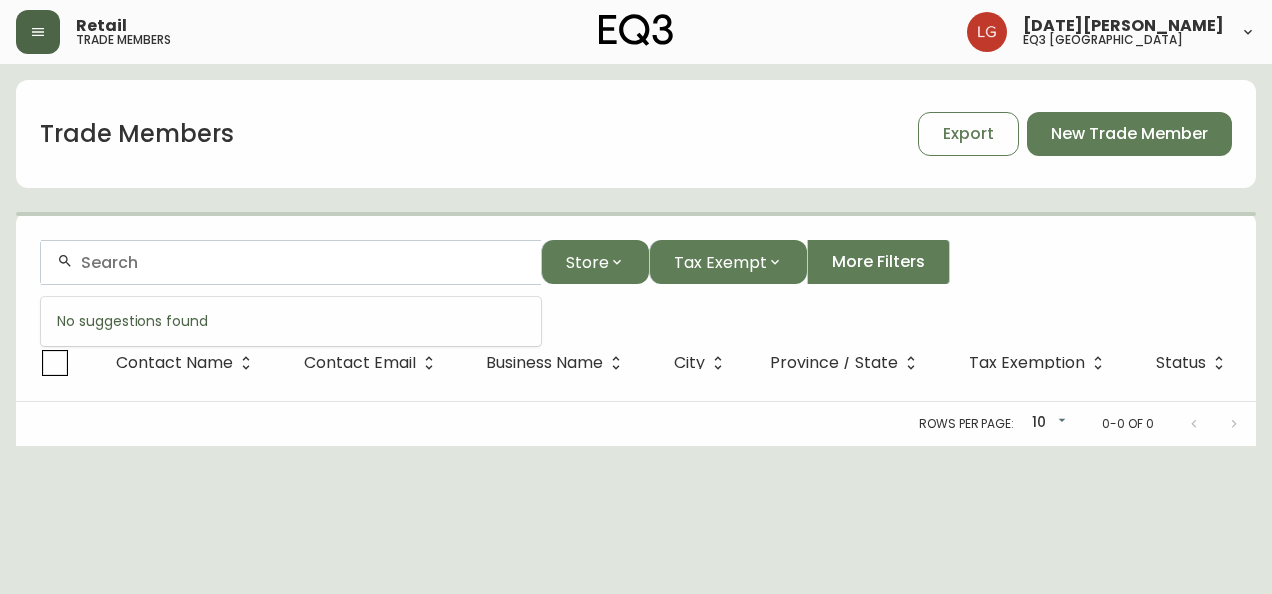 paste on "QuadReal Property Group" 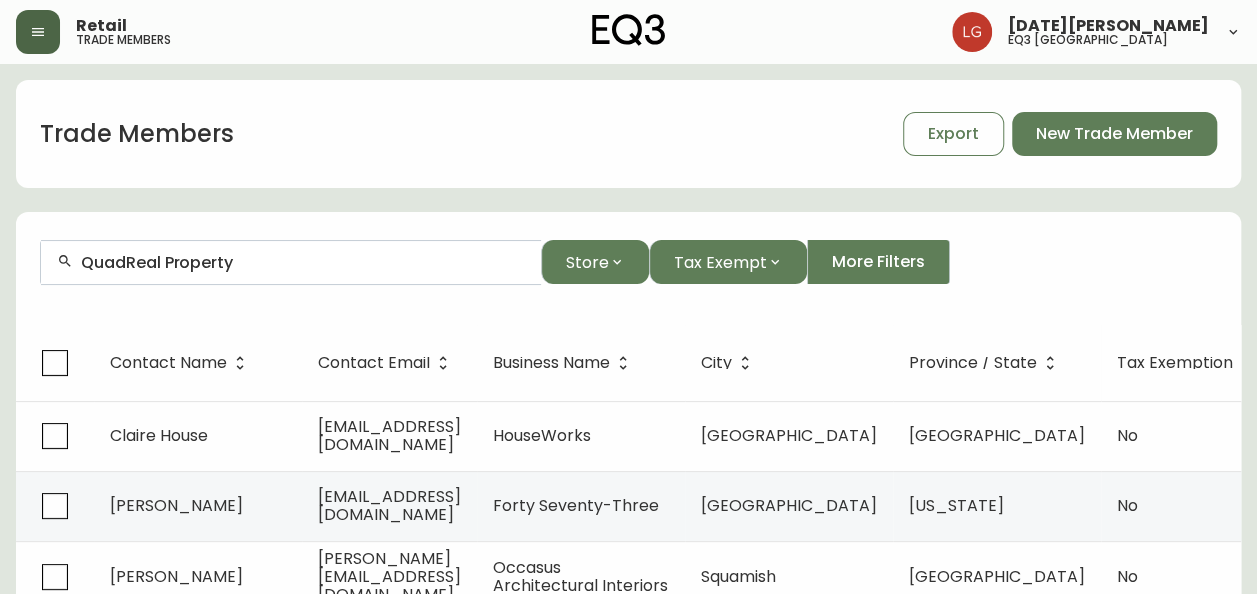 scroll, scrollTop: 0, scrollLeft: 0, axis: both 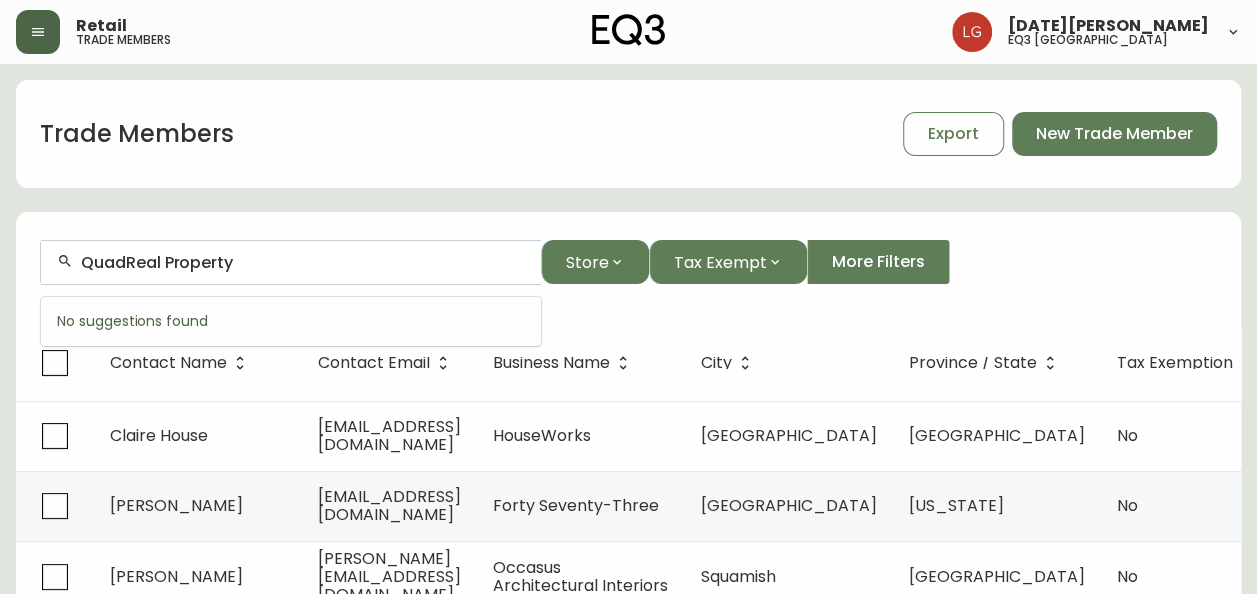 drag, startPoint x: 264, startPoint y: 267, endPoint x: -4, endPoint y: 304, distance: 270.54205 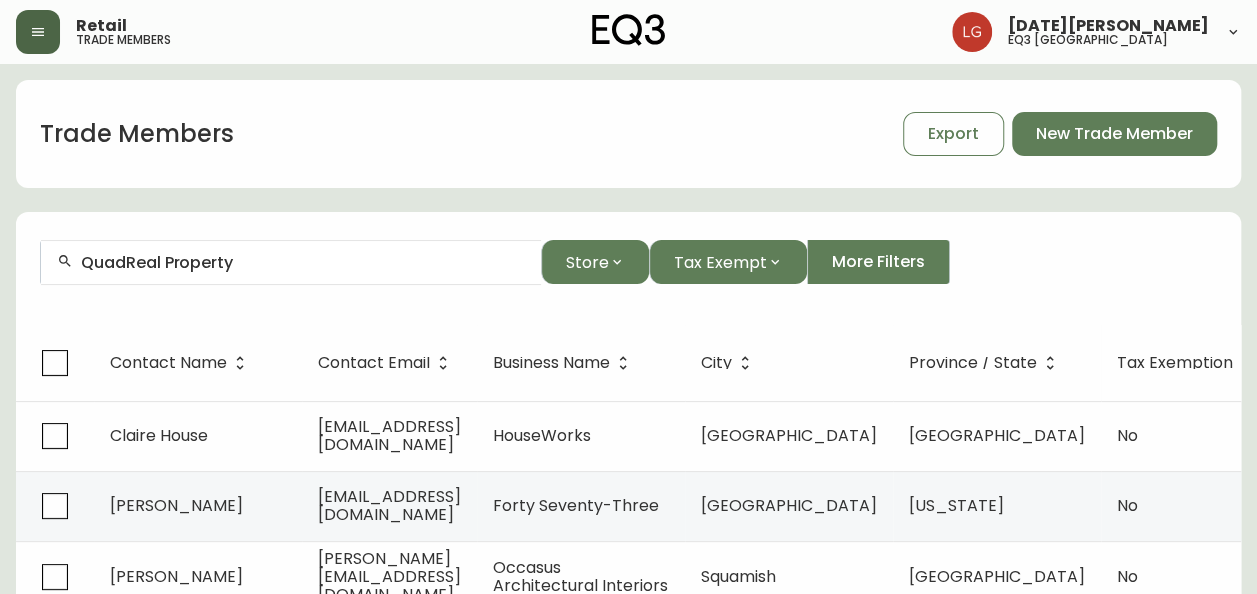 scroll, scrollTop: 0, scrollLeft: 0, axis: both 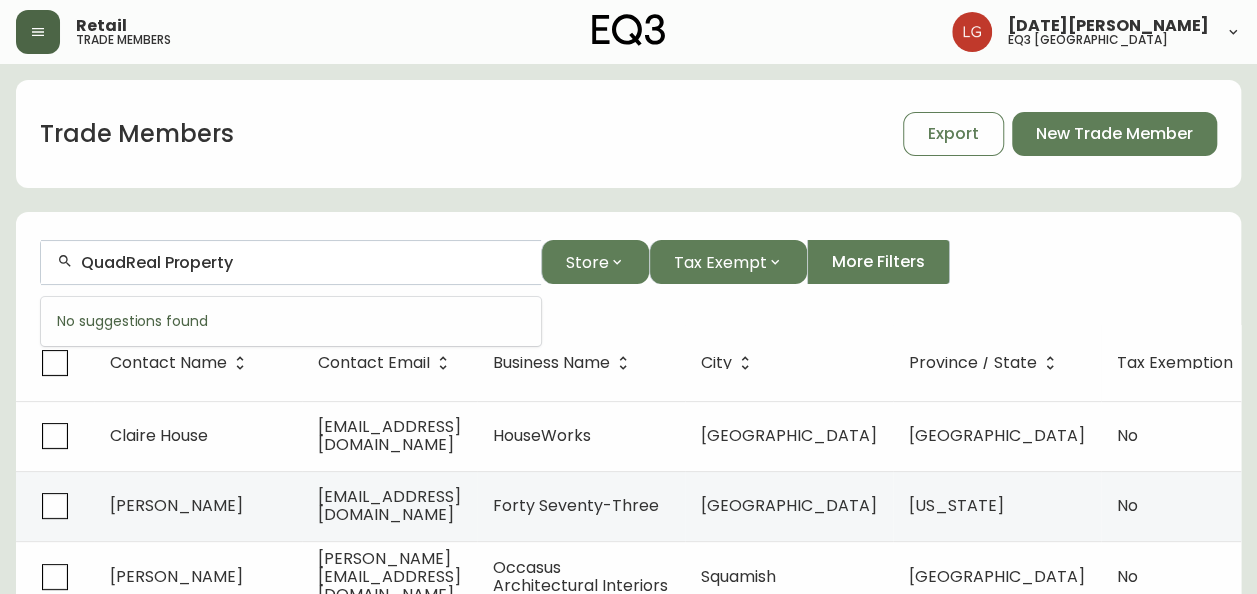 drag, startPoint x: 267, startPoint y: 268, endPoint x: 25, endPoint y: 274, distance: 242.07437 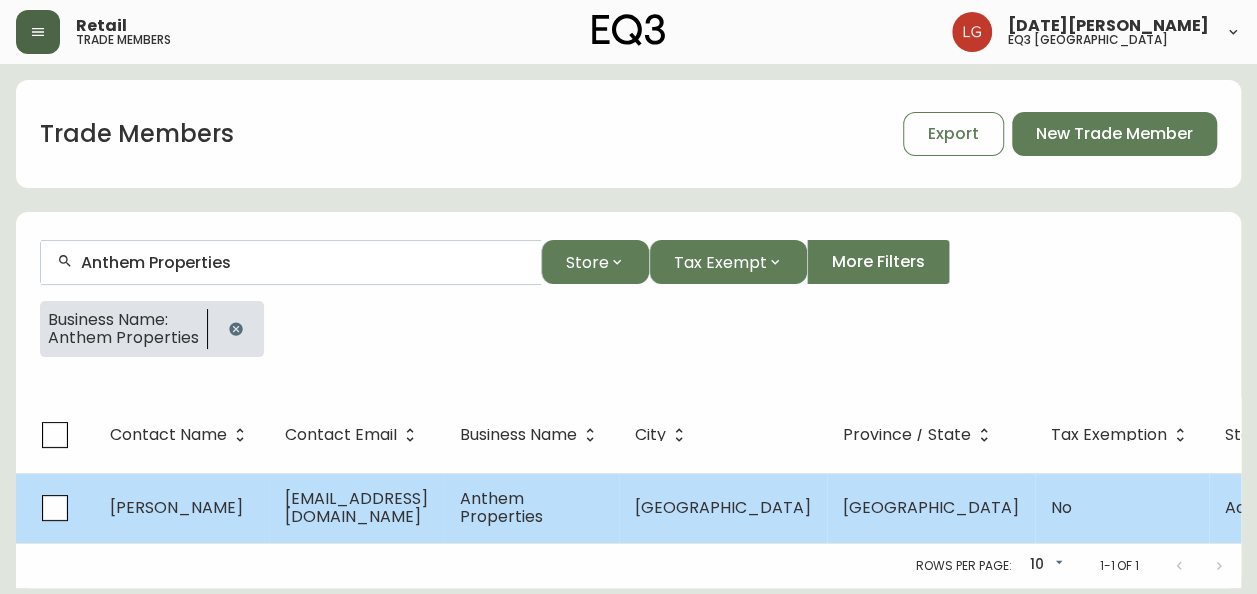 type on "Anthem Properties" 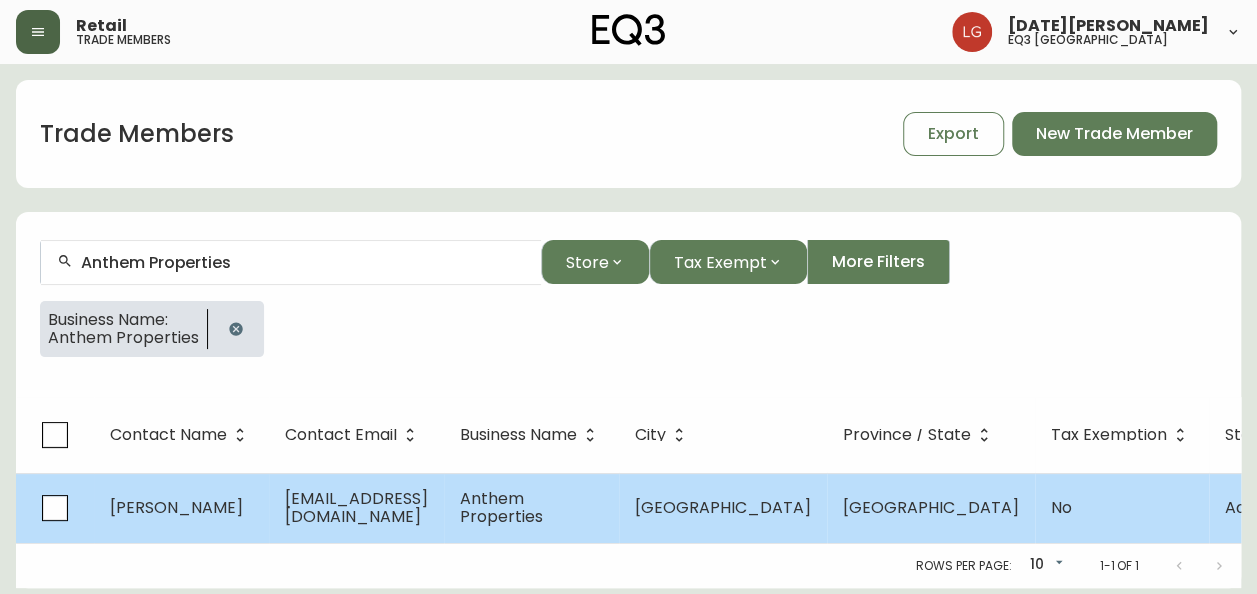 click on "Sandra Fedorchuk" at bounding box center [181, 508] 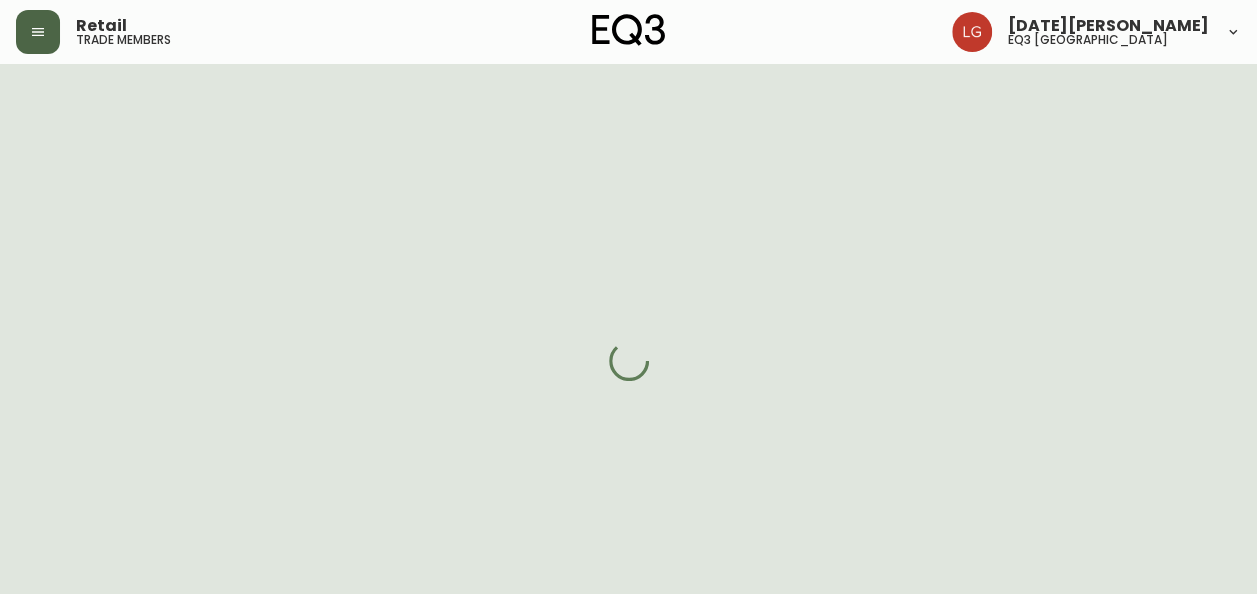 select on "AB" 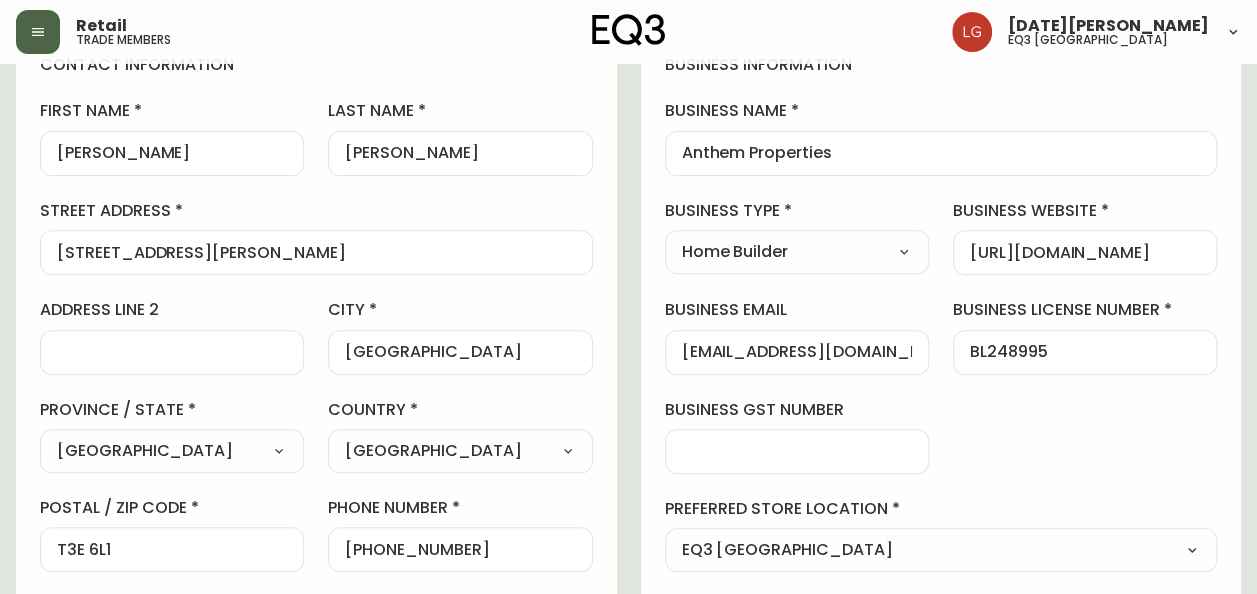 scroll, scrollTop: 0, scrollLeft: 0, axis: both 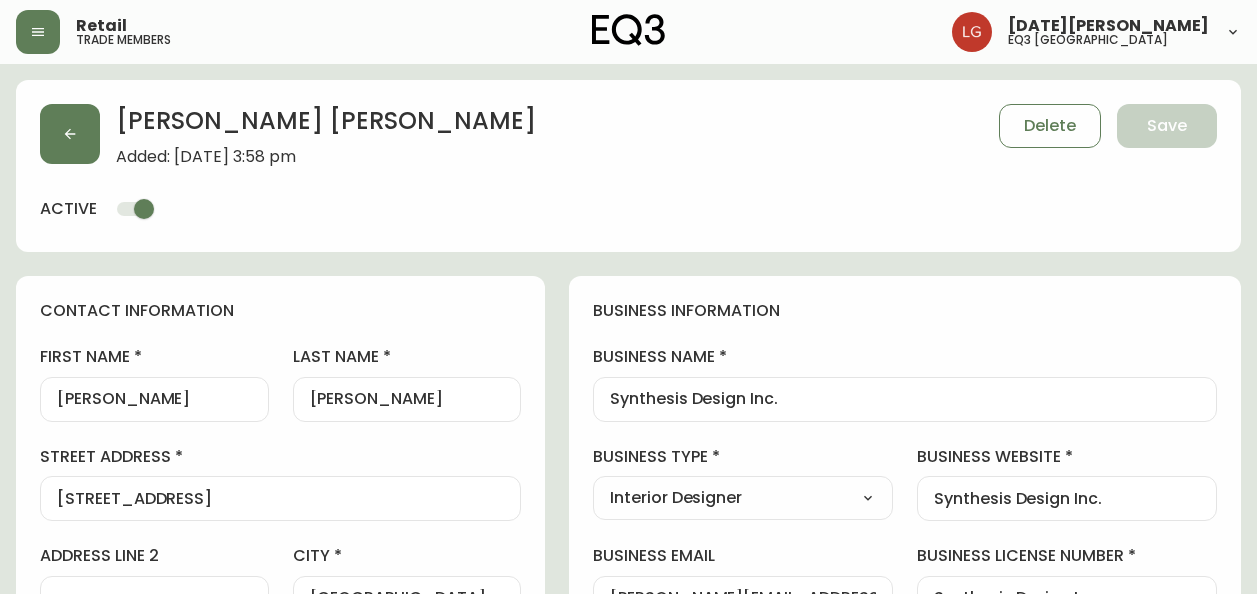 select on "BC" 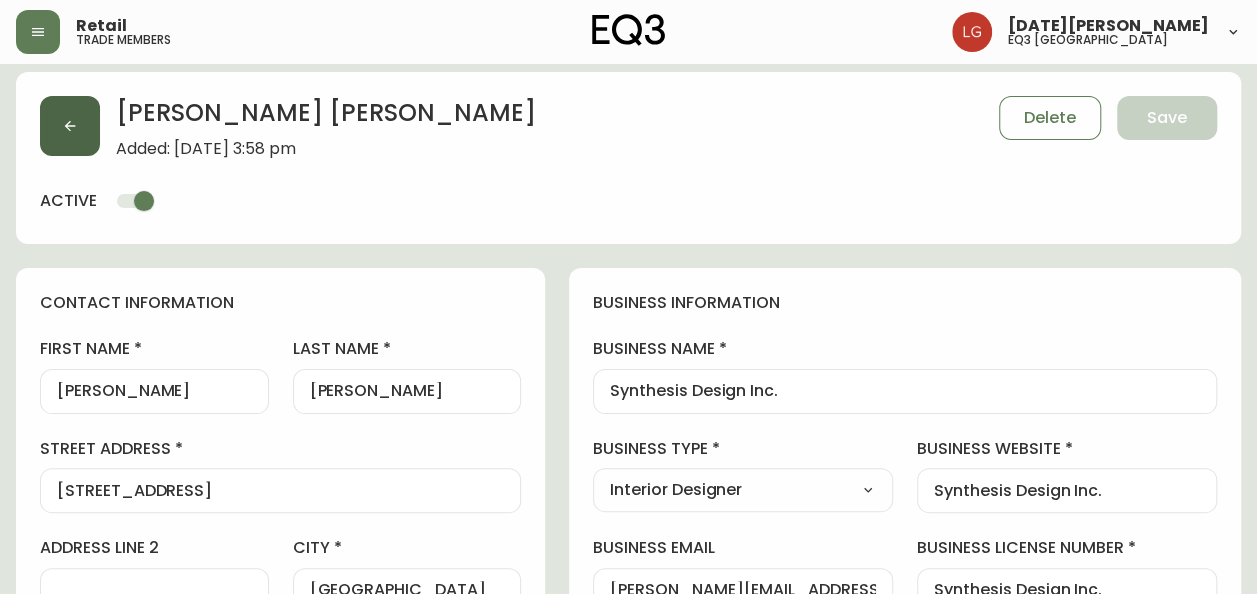 click 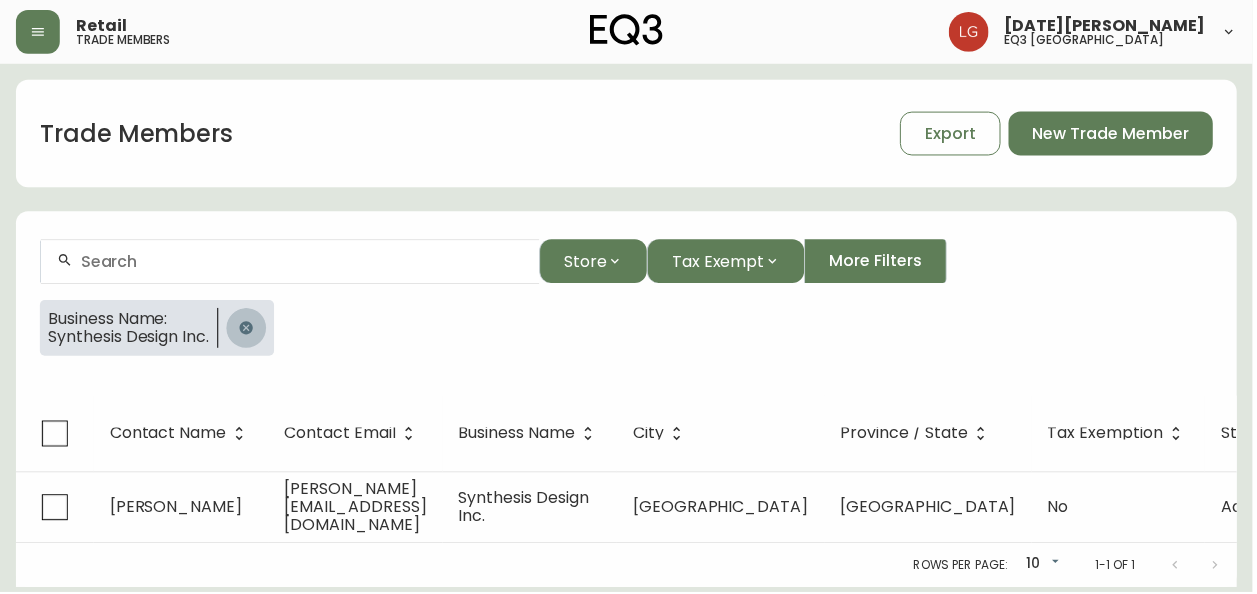 click 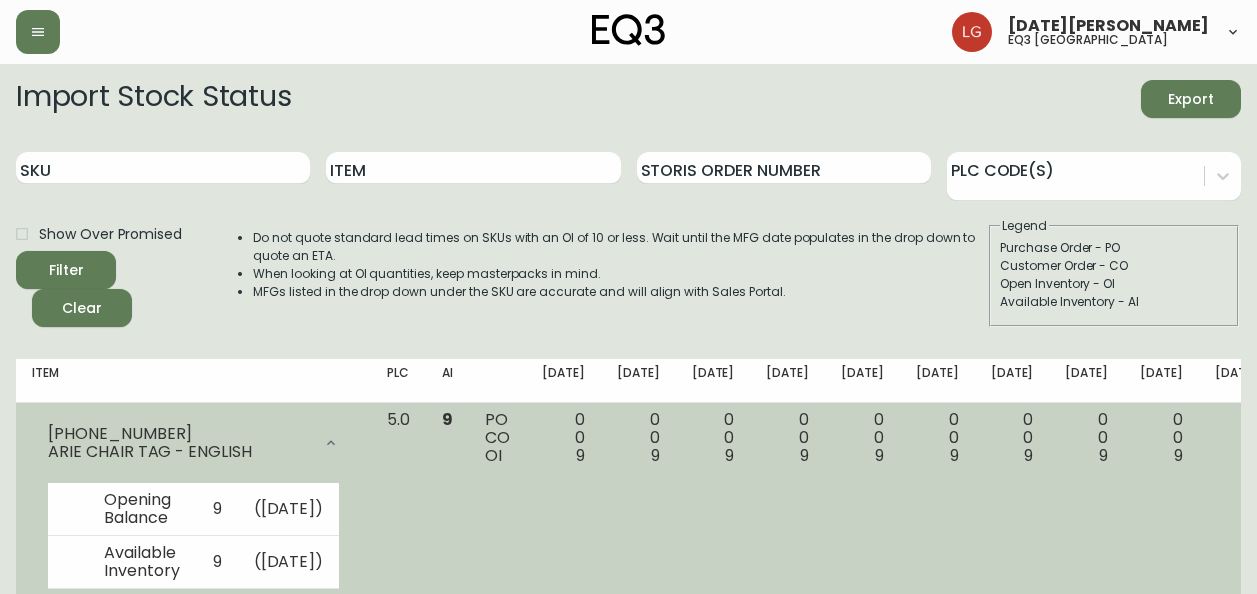 scroll, scrollTop: 185, scrollLeft: 0, axis: vertical 